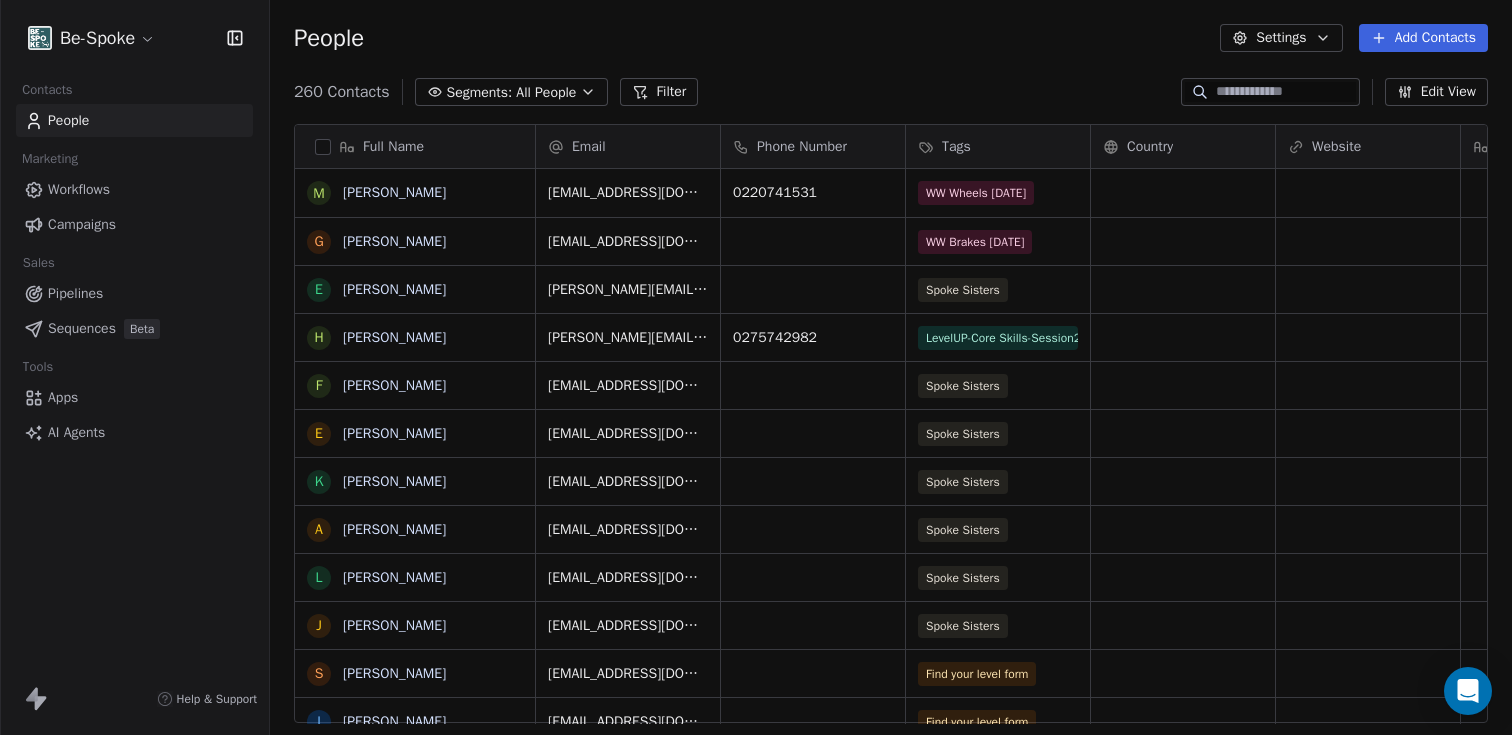 scroll, scrollTop: 0, scrollLeft: 0, axis: both 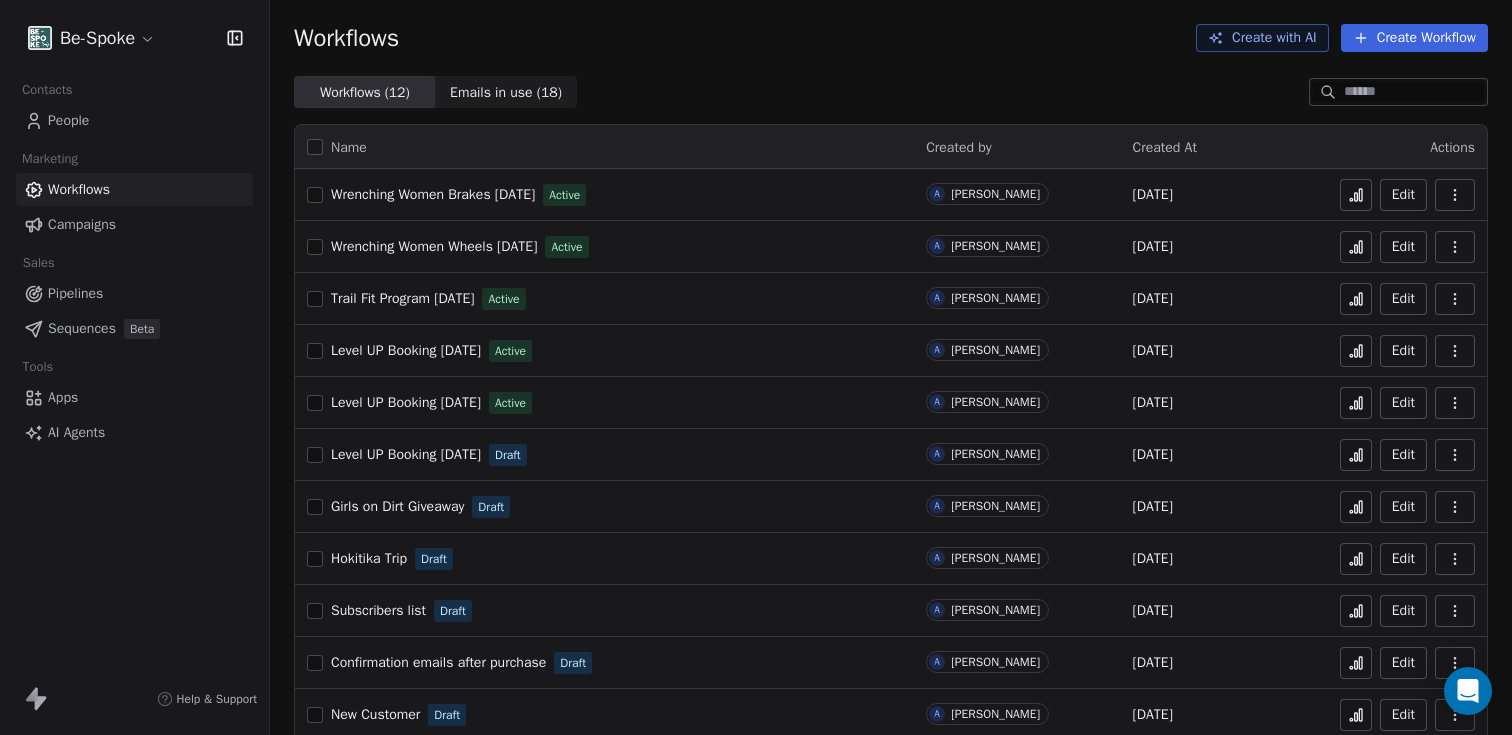 click on "Trail Fit Program [DATE]" at bounding box center (402, 298) 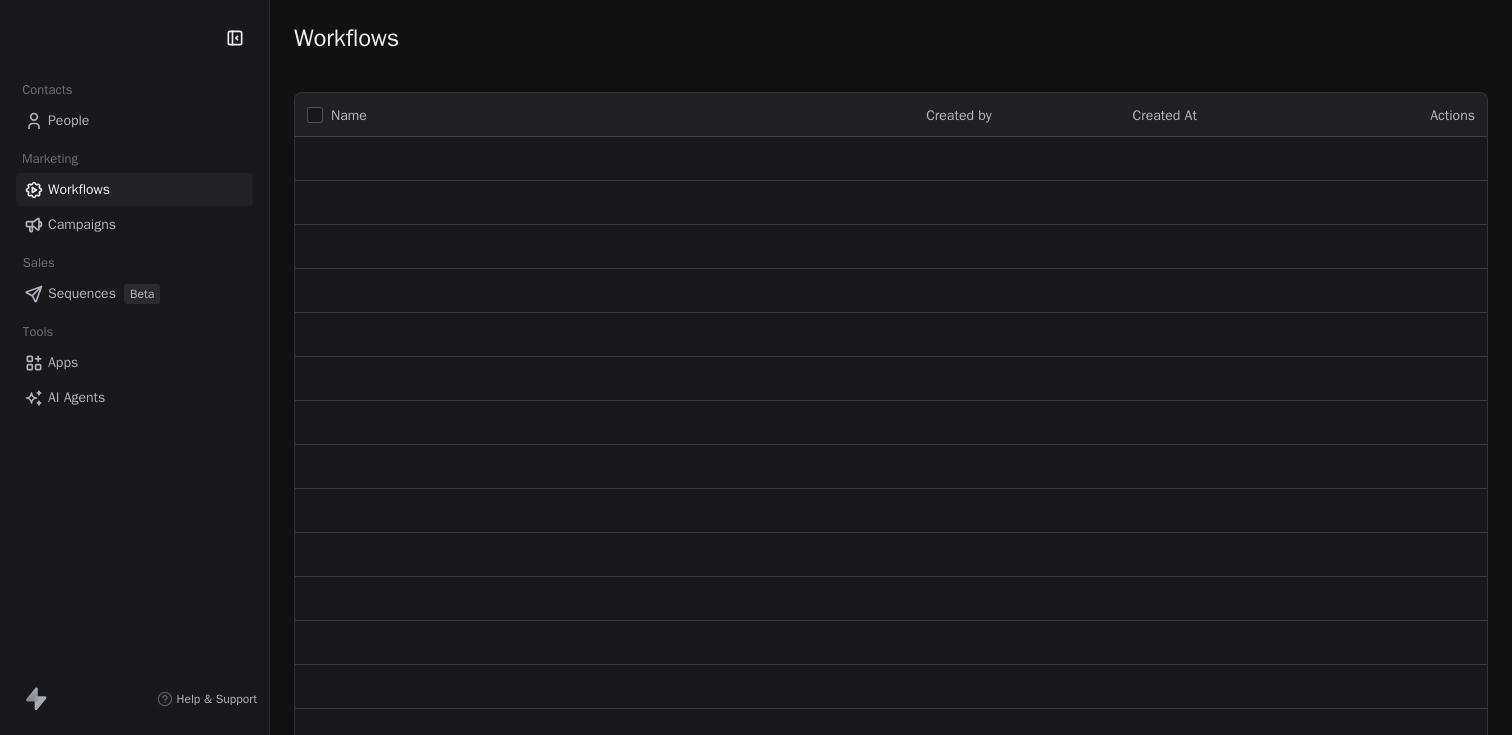 scroll, scrollTop: 0, scrollLeft: 0, axis: both 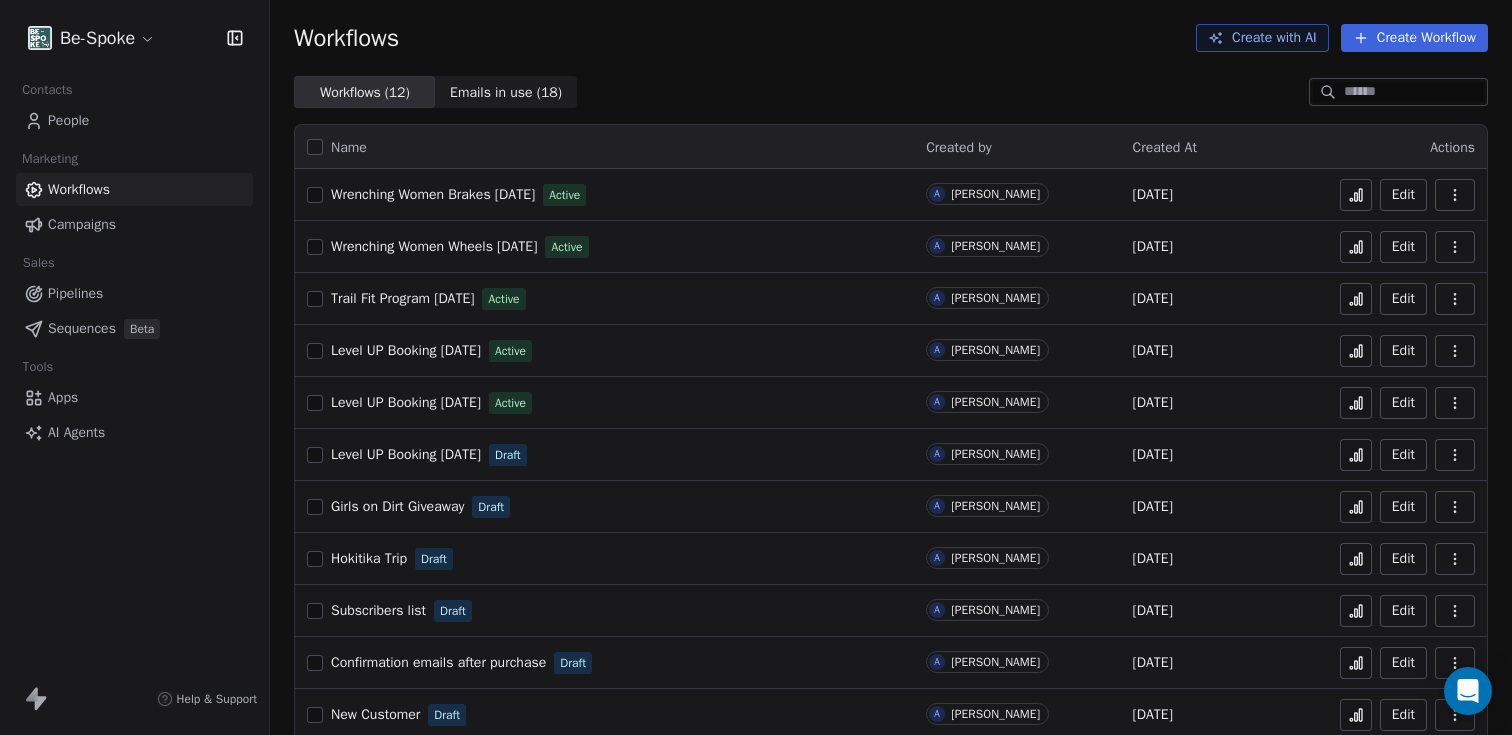 click on "Be-Spoke Contacts People Marketing Workflows Campaigns Sales Pipelines Sequences Beta Tools Apps AI Agents Help & Support Workflows  Create with AI  Create Workflow Workflows ( 12 ) Workflows ( 12 ) Emails in use ( 18 ) Emails in use ( 18 ) Name Created by Created At Actions Wrenching Women Brakes 09 August 25 Active A Audrey Chevillat Jul 2, 2025 Edit Wrenching Women Wheels 13 July 25 Active A Audrey Chevillat Jul 1, 2025 Edit Trail Fit Program July 25 Active A Audrey Chevillat Jul 1, 2025 Edit Level UP Booking 27th July 25 Active A Audrey Chevillat May 13, 2025 Edit Level UP Booking 20th July 25 Active A Audrey Chevillat May 13, 2025 Edit Level UP Booking 18th May 25 Draft A Audrey Chevillat May 12, 2025 Edit Girls on Dirt Giveaway Draft A Audrey Chevillat Apr 1, 2025 Edit Hokitika Trip Draft A Audrey Chevillat Mar 15, 2025 Edit Subscribers list Draft A Audrey Chevillat Mar 11, 2025 Edit Confirmation emails after purchase Draft A Audrey Chevillat Feb 21, 2025 Edit New Customer Draft A Audrey Chevillat A" at bounding box center [756, 367] 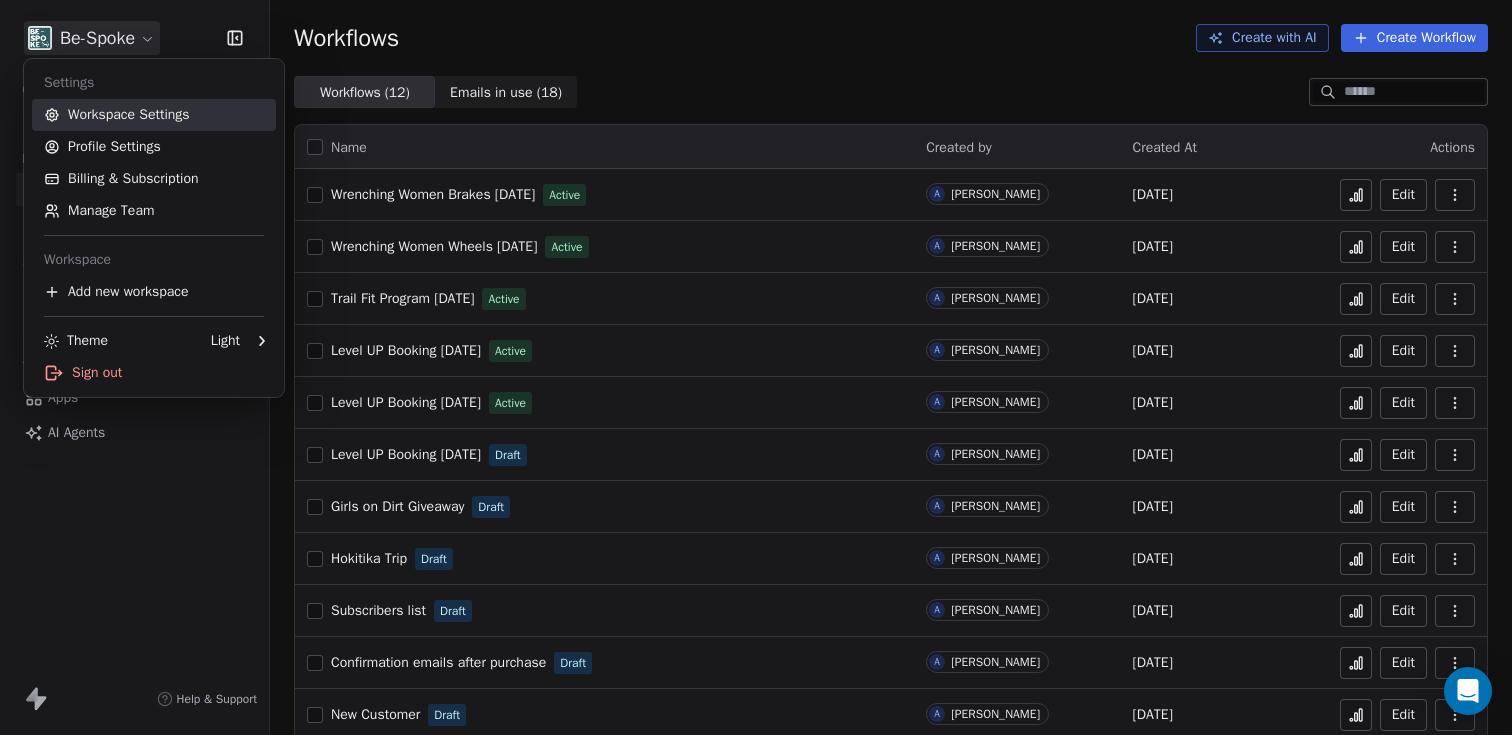click on "Workspace Settings" at bounding box center (154, 115) 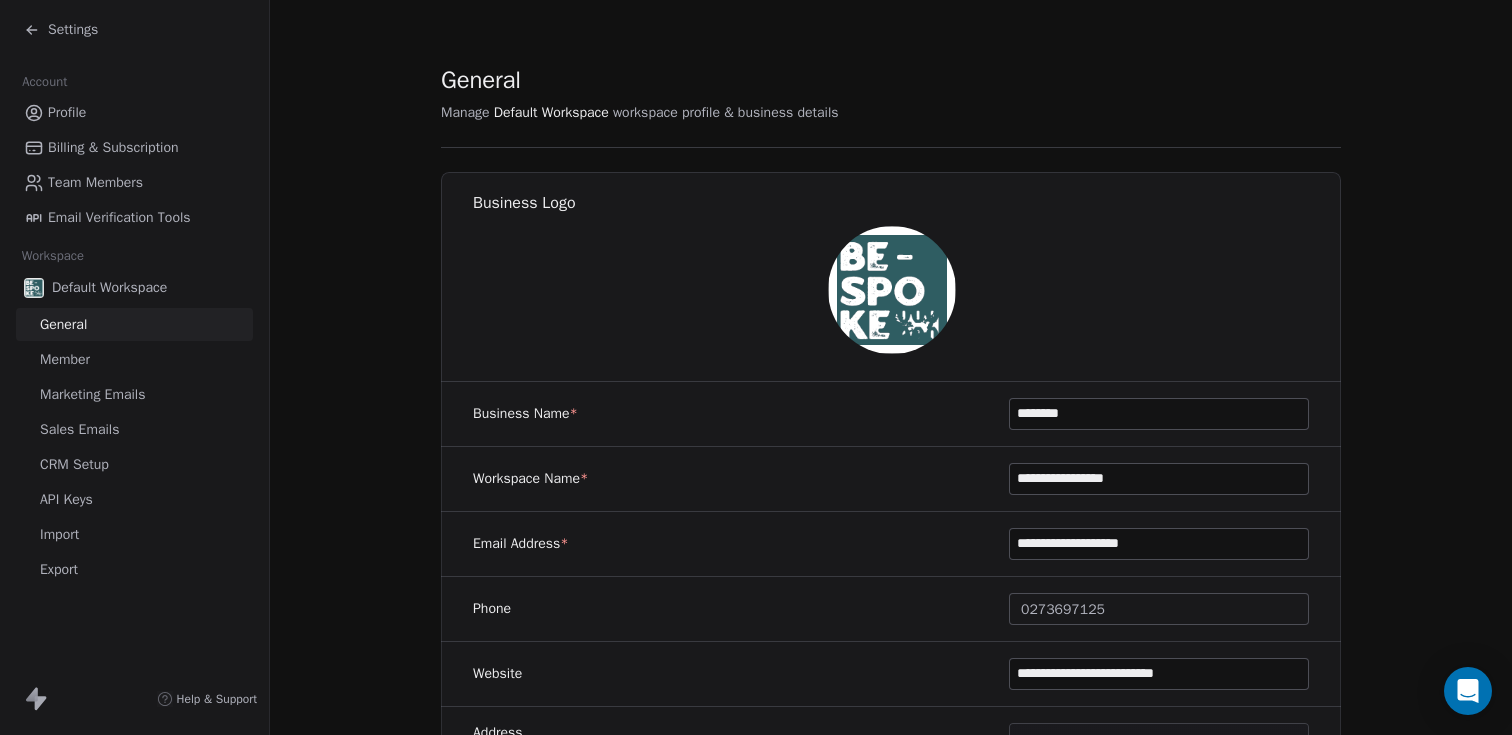 scroll, scrollTop: 0, scrollLeft: 0, axis: both 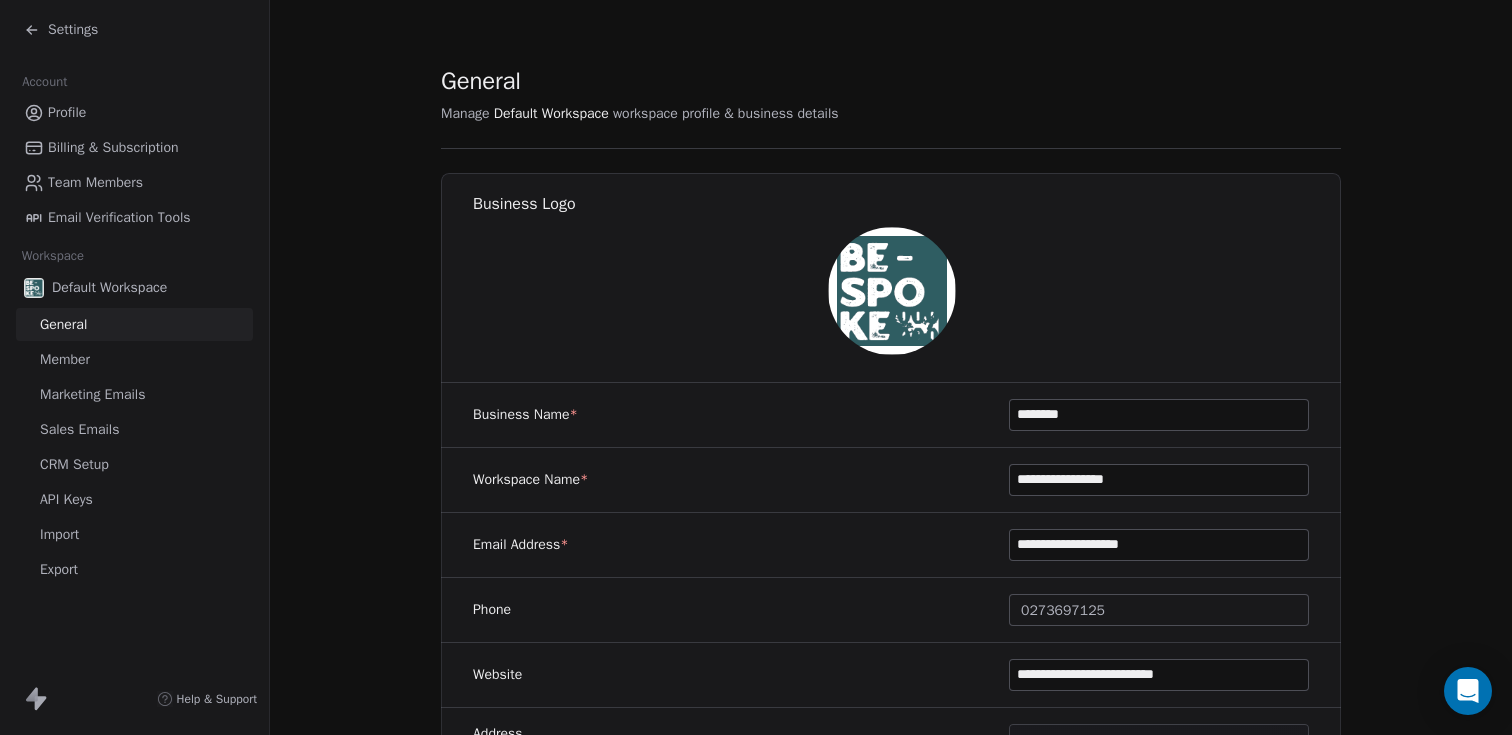 click on "Settings" at bounding box center [73, 30] 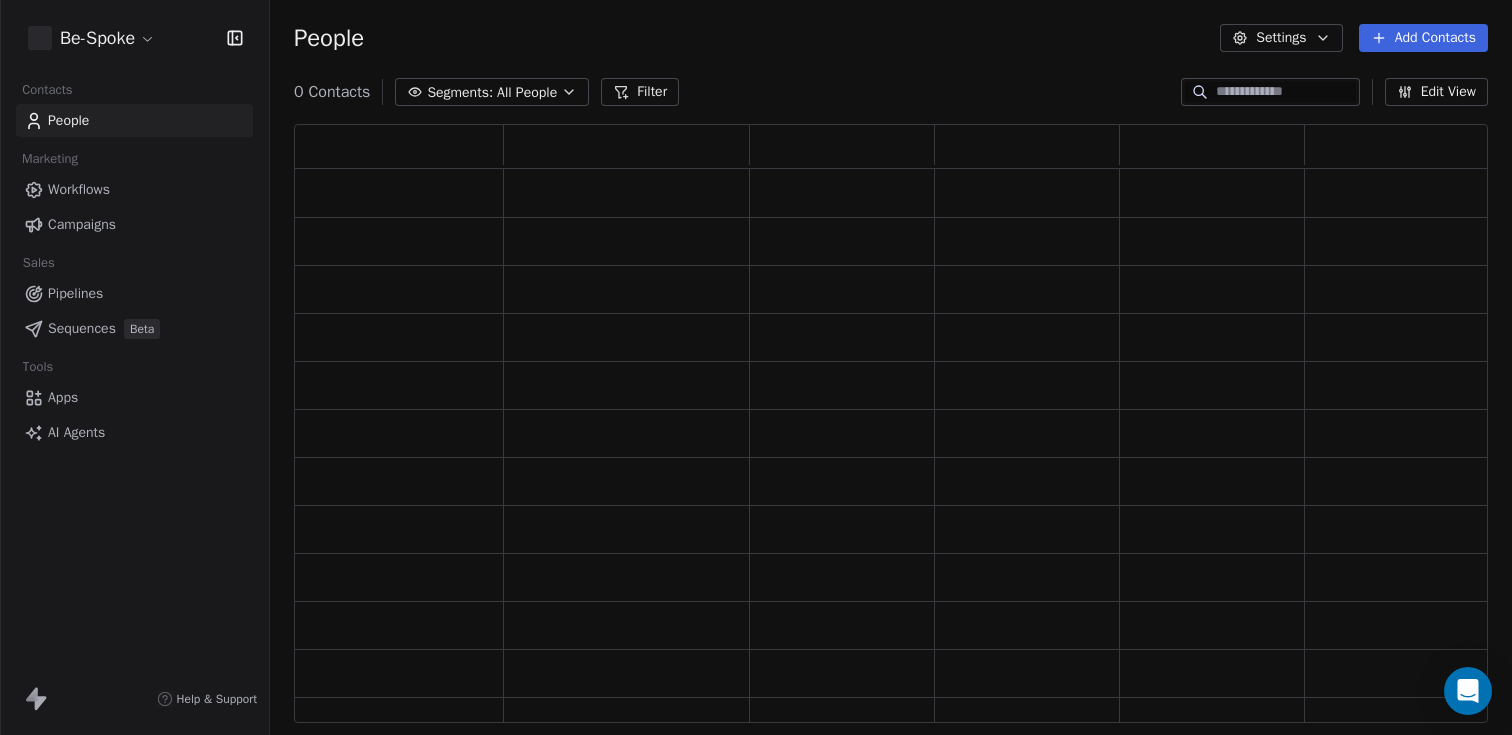 scroll, scrollTop: 16, scrollLeft: 16, axis: both 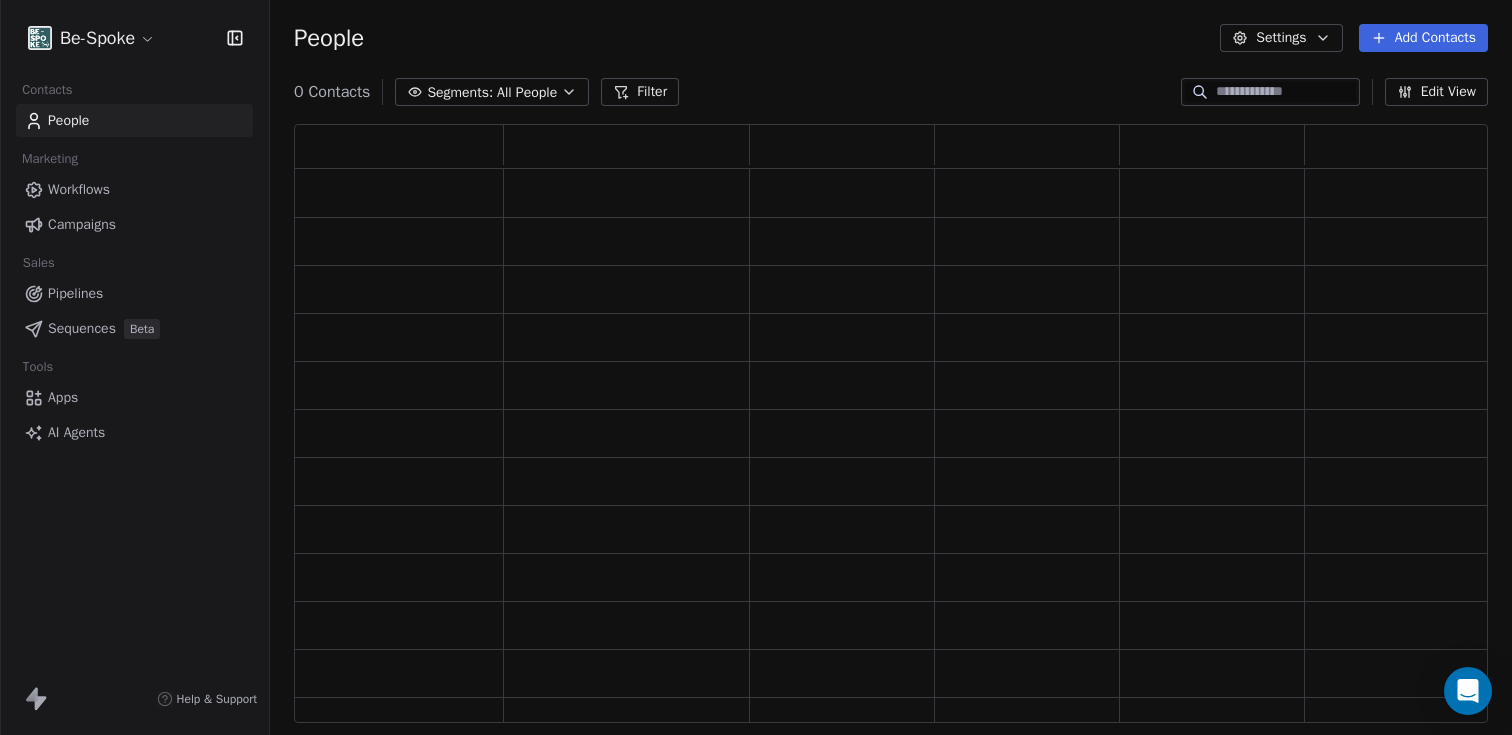 click on "Workflows" at bounding box center (79, 189) 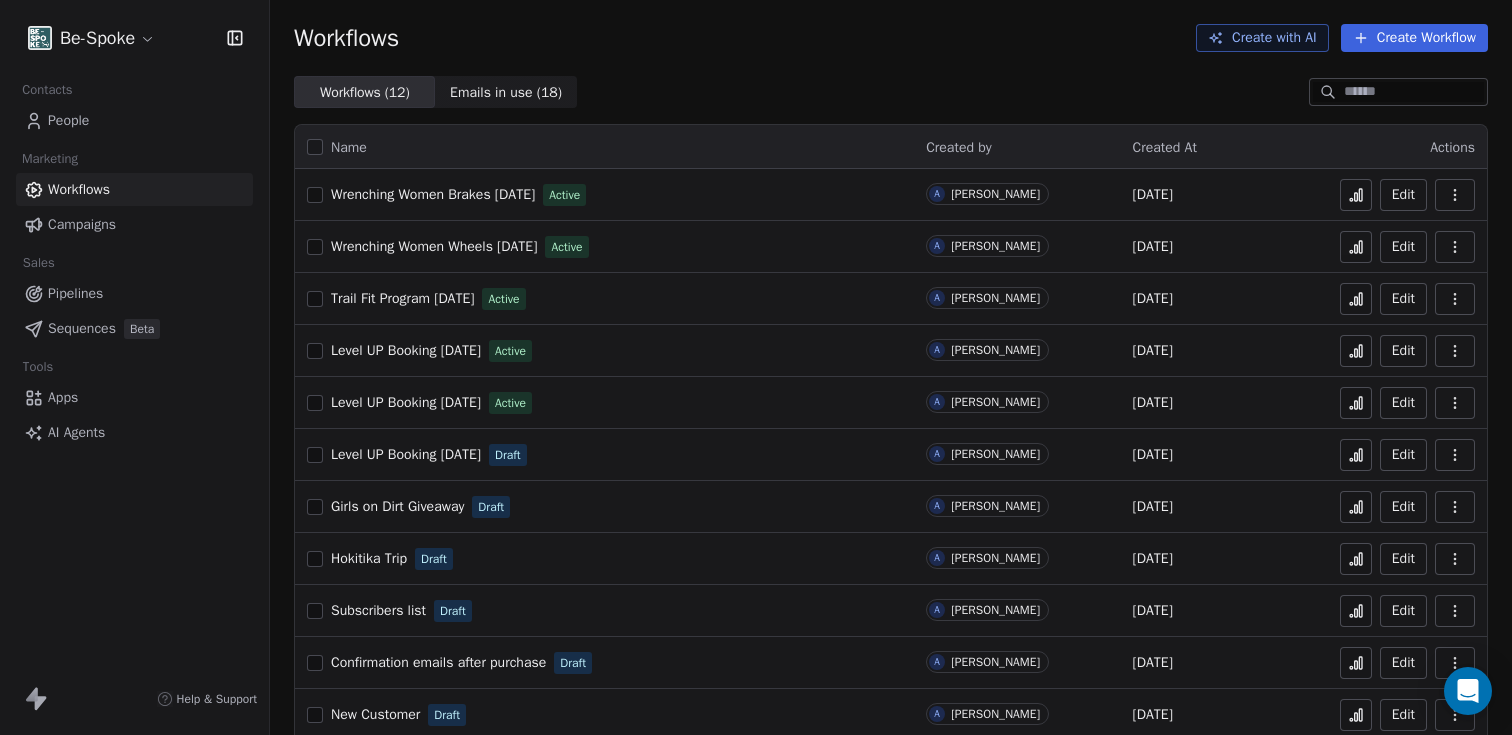 click on "Trail Fit Program [DATE]" at bounding box center (402, 299) 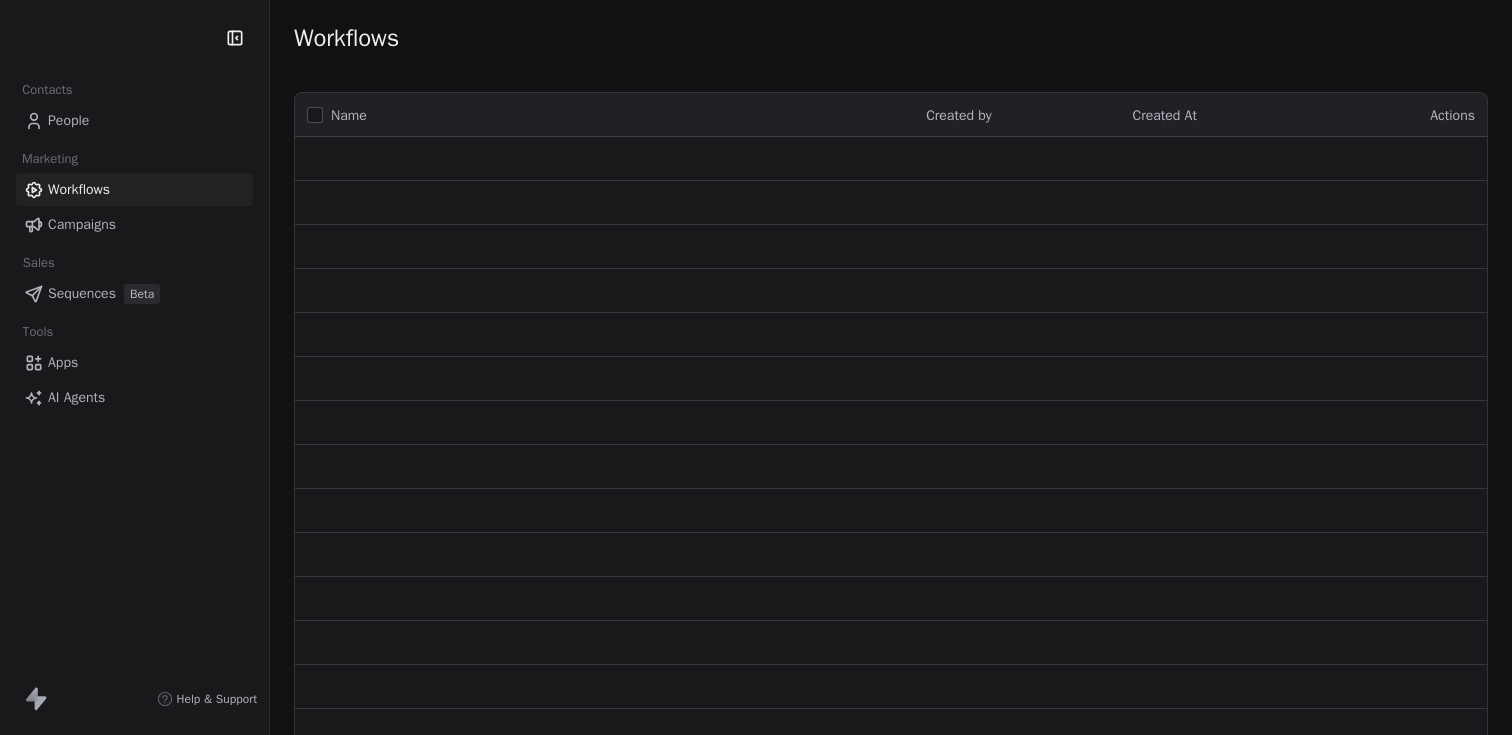 scroll, scrollTop: 0, scrollLeft: 0, axis: both 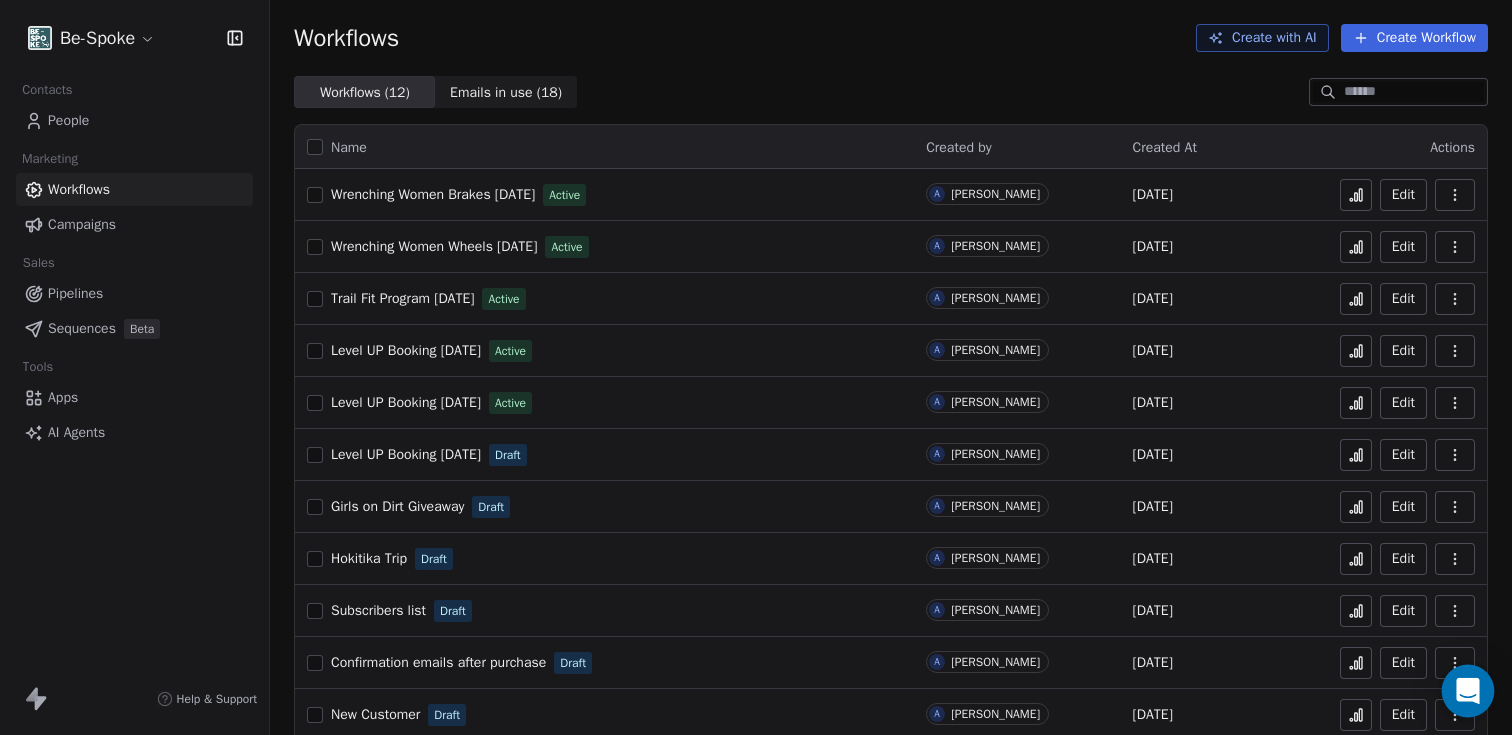 click 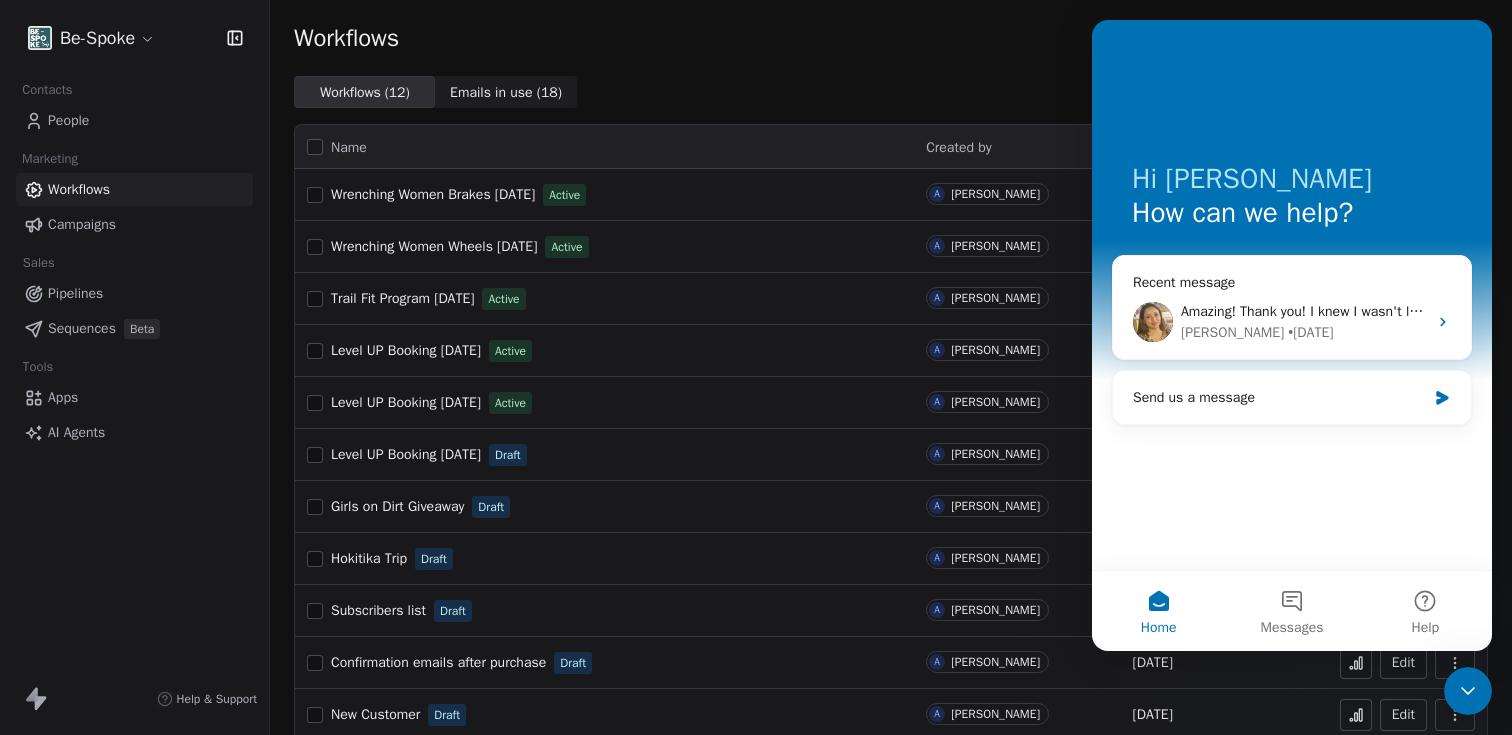 scroll, scrollTop: 0, scrollLeft: 0, axis: both 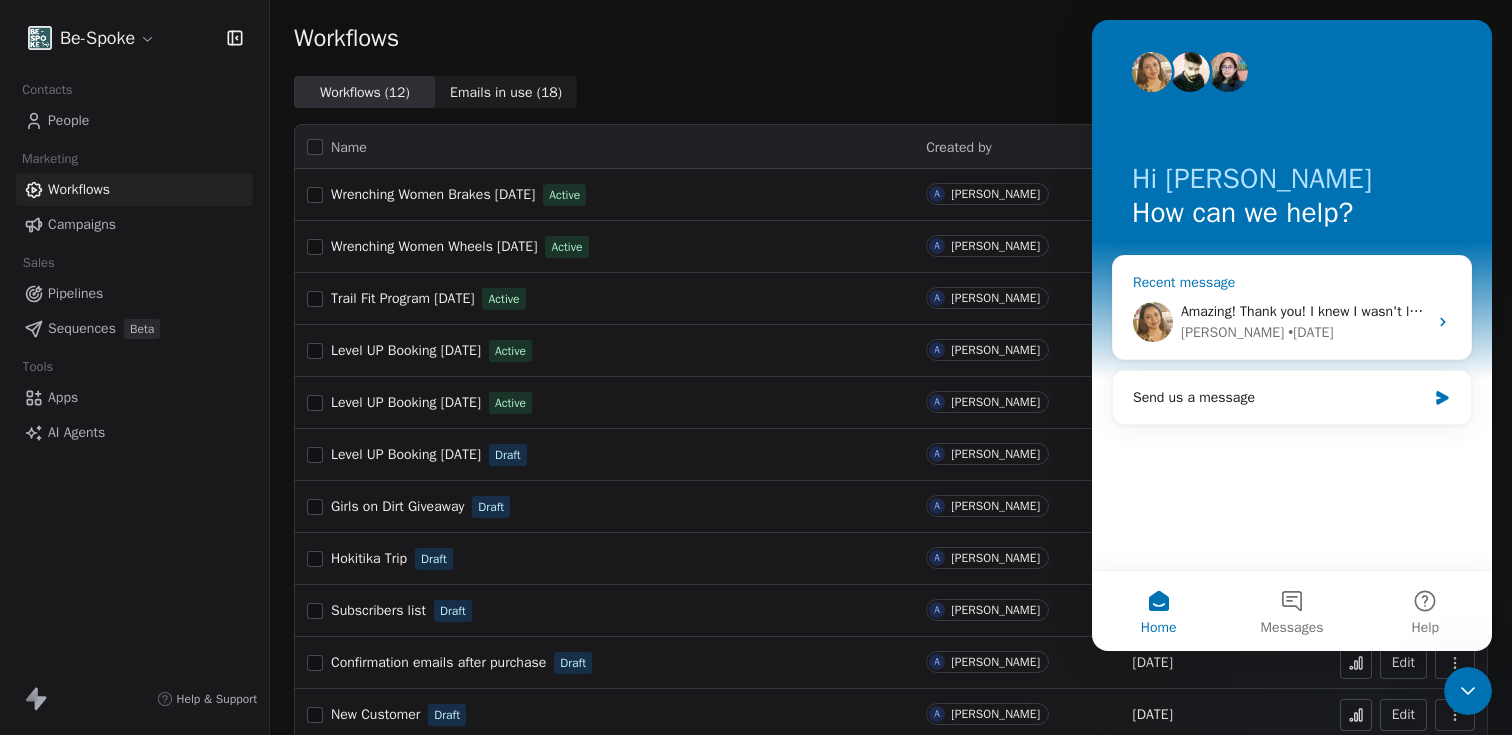 click on "•  [DATE]" at bounding box center [1310, 332] 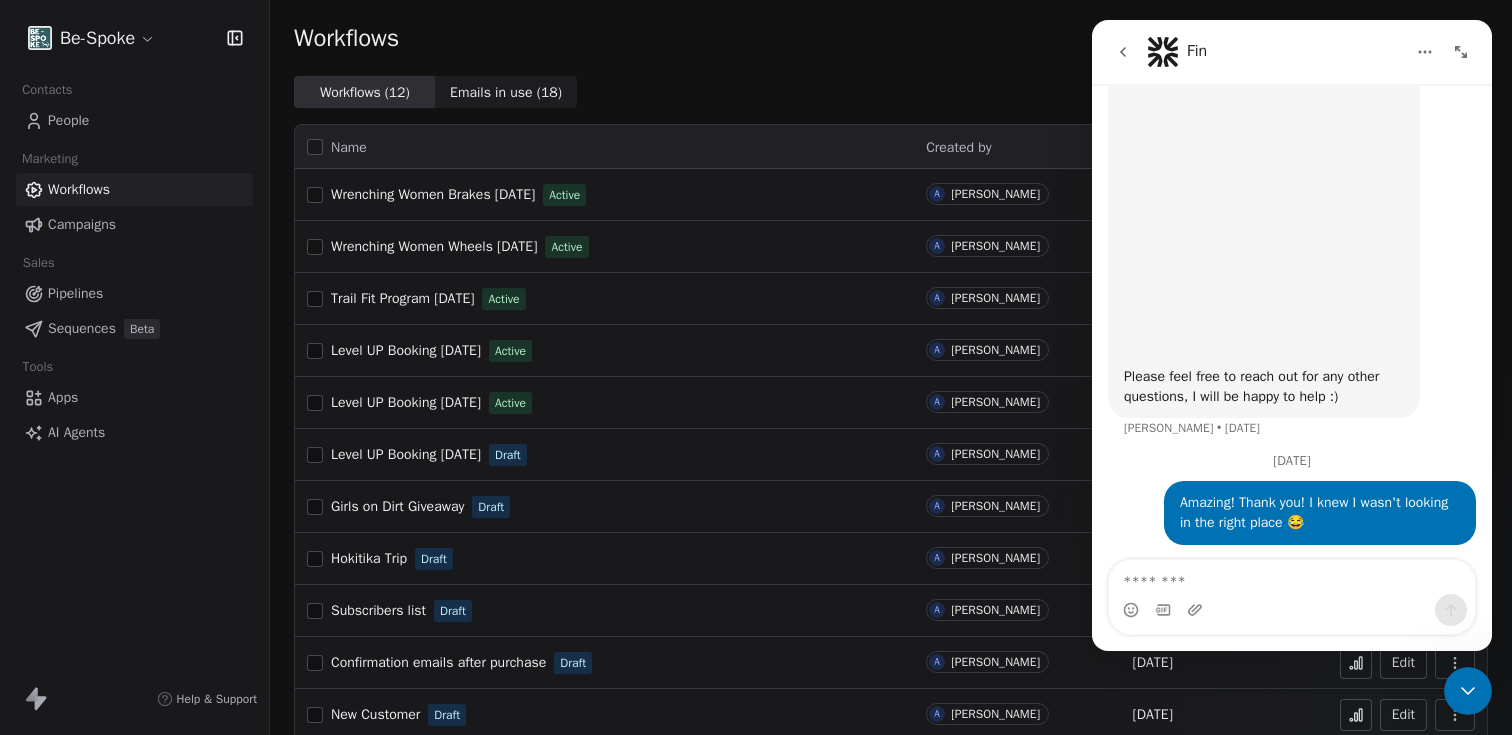 scroll, scrollTop: 852, scrollLeft: 0, axis: vertical 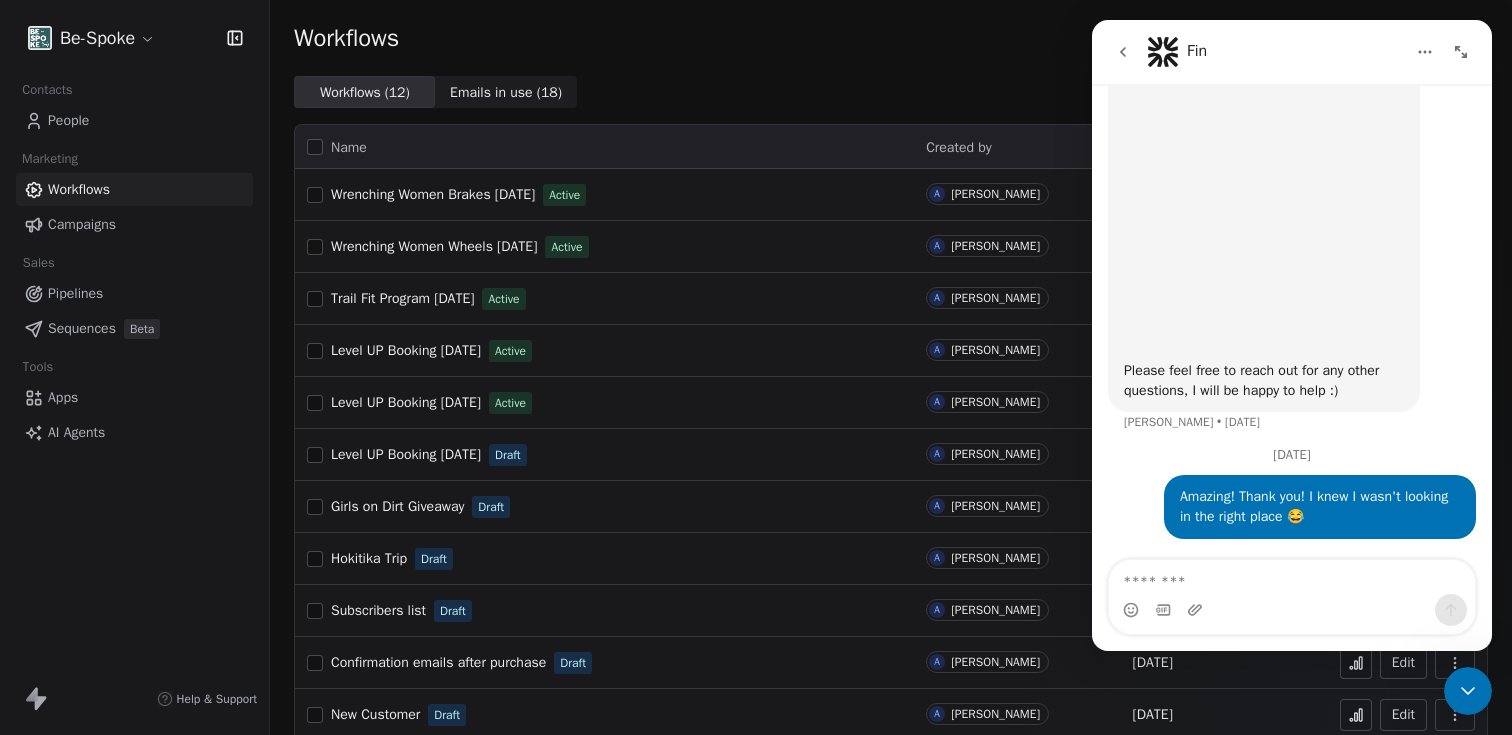 click 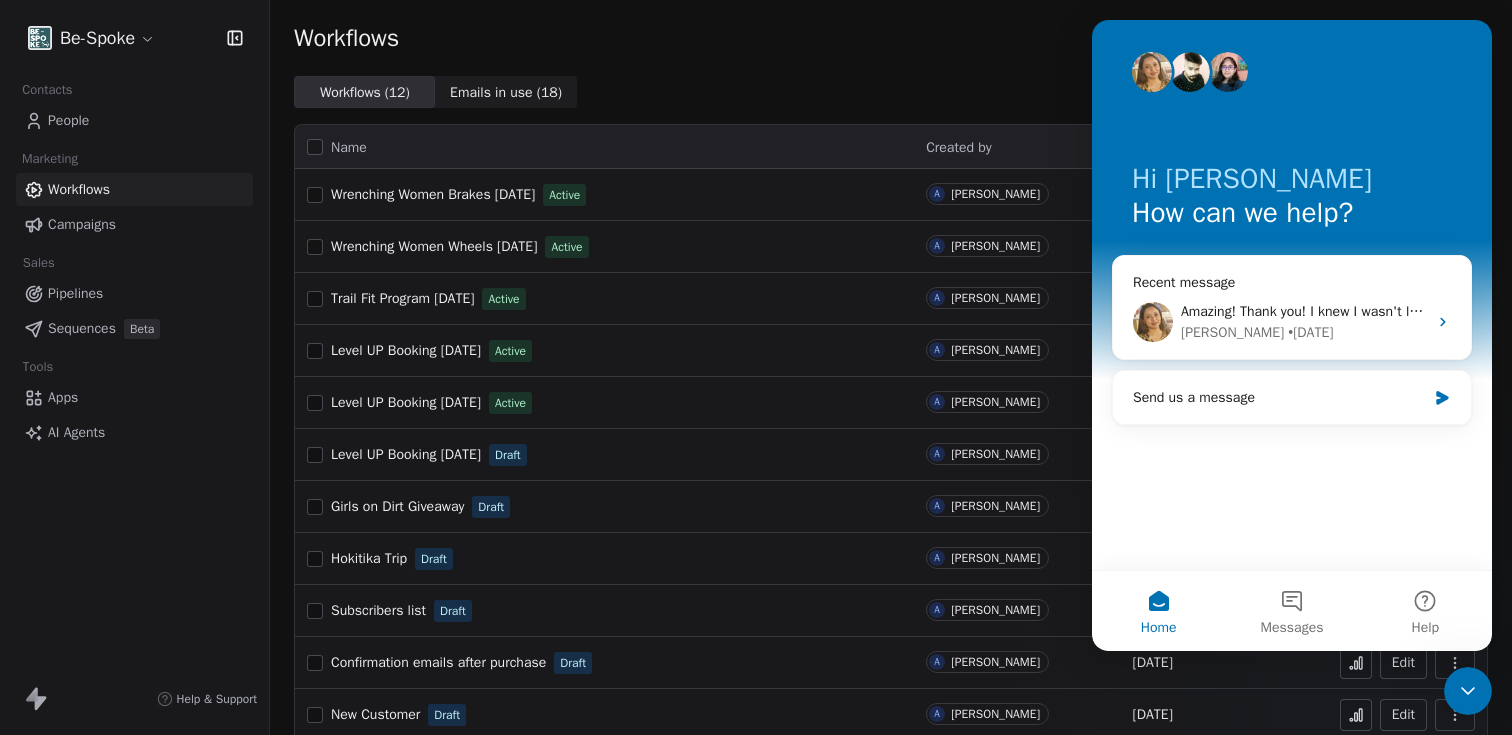 scroll, scrollTop: 0, scrollLeft: 0, axis: both 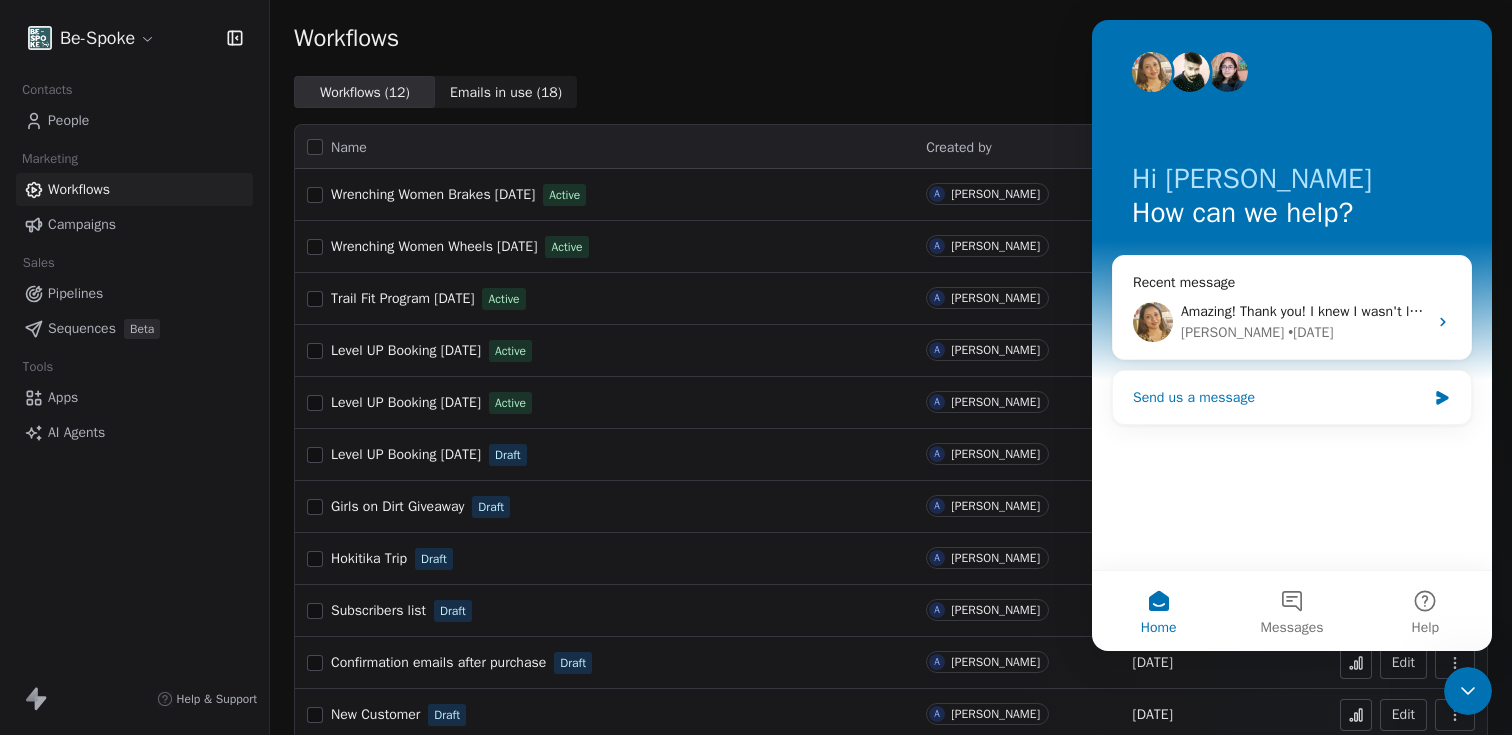 click on "Send us a message" at bounding box center (1279, 397) 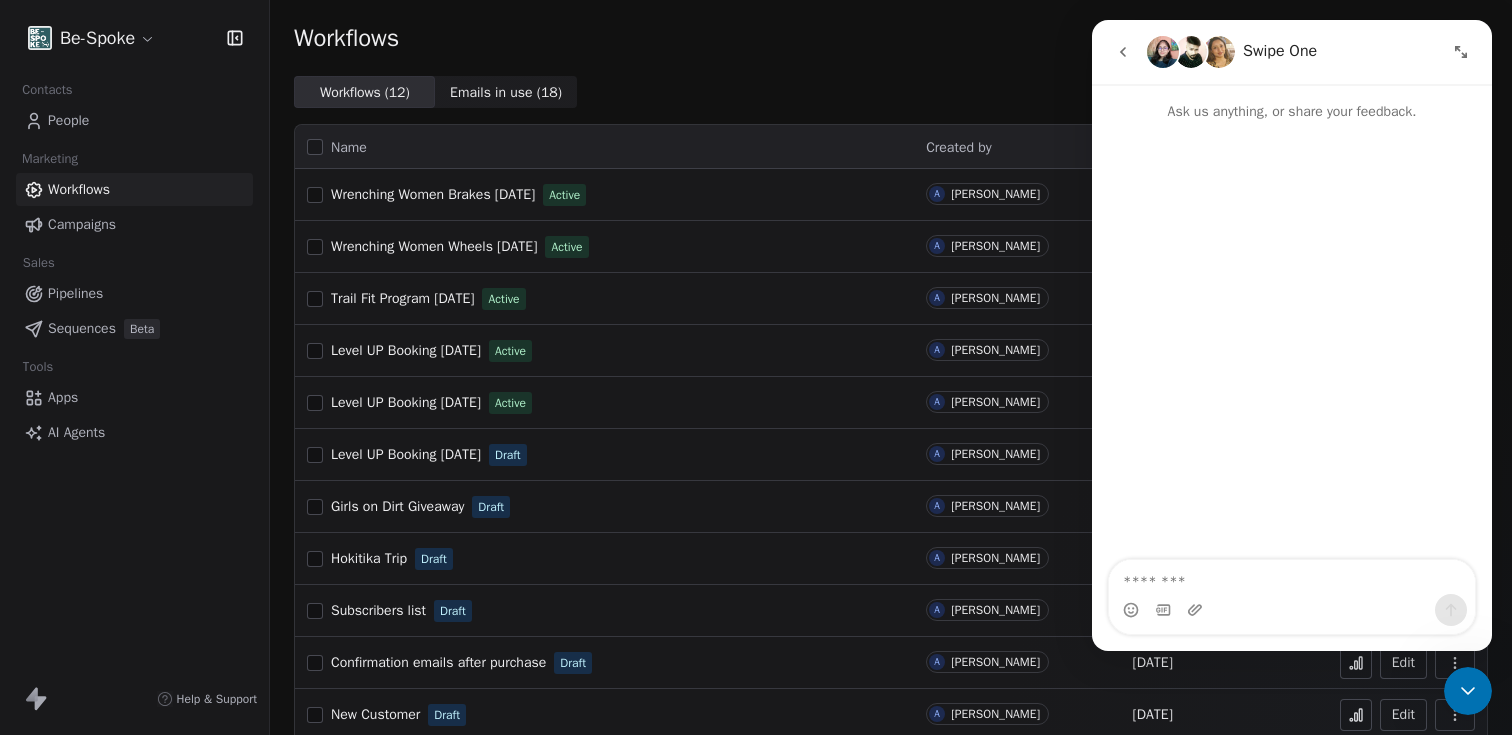 click at bounding box center (1292, 577) 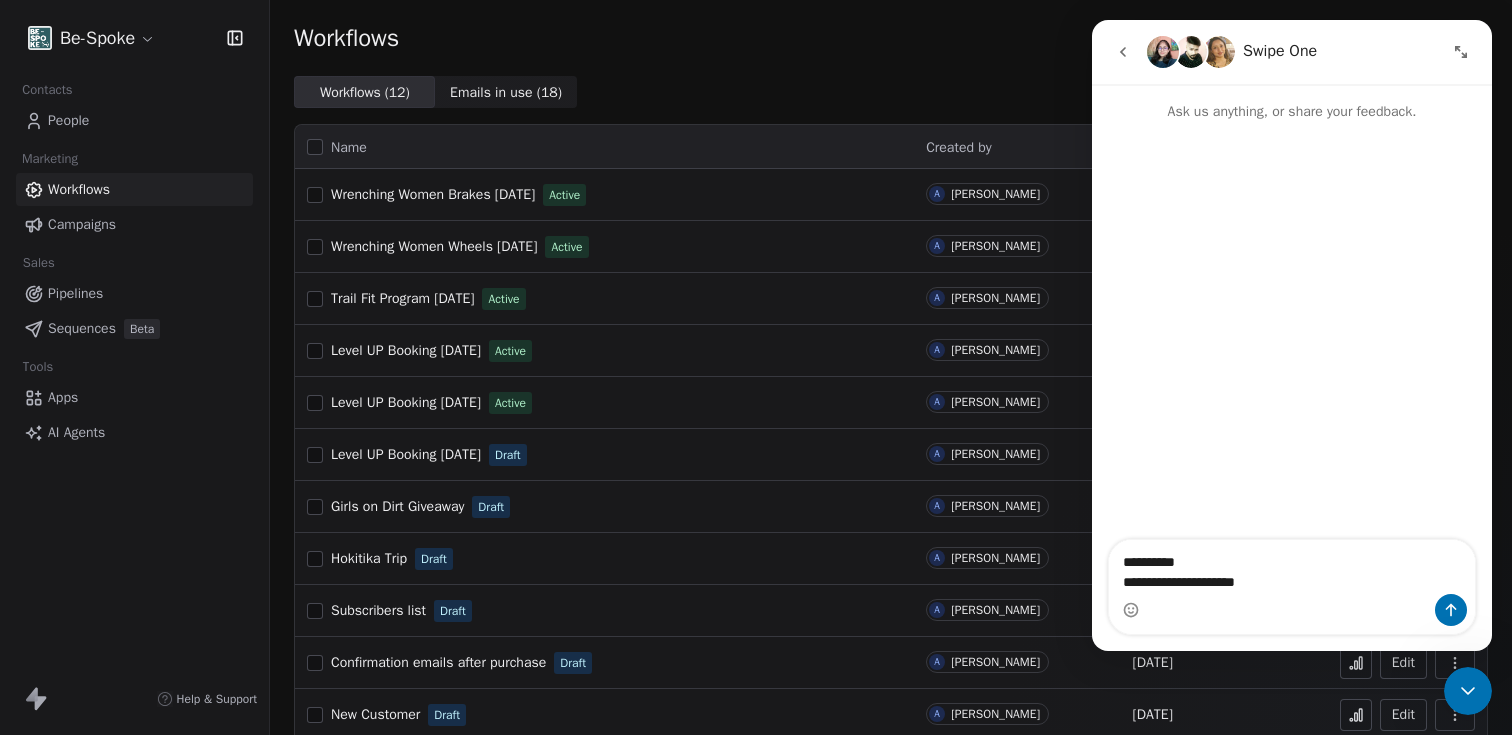 type on "**********" 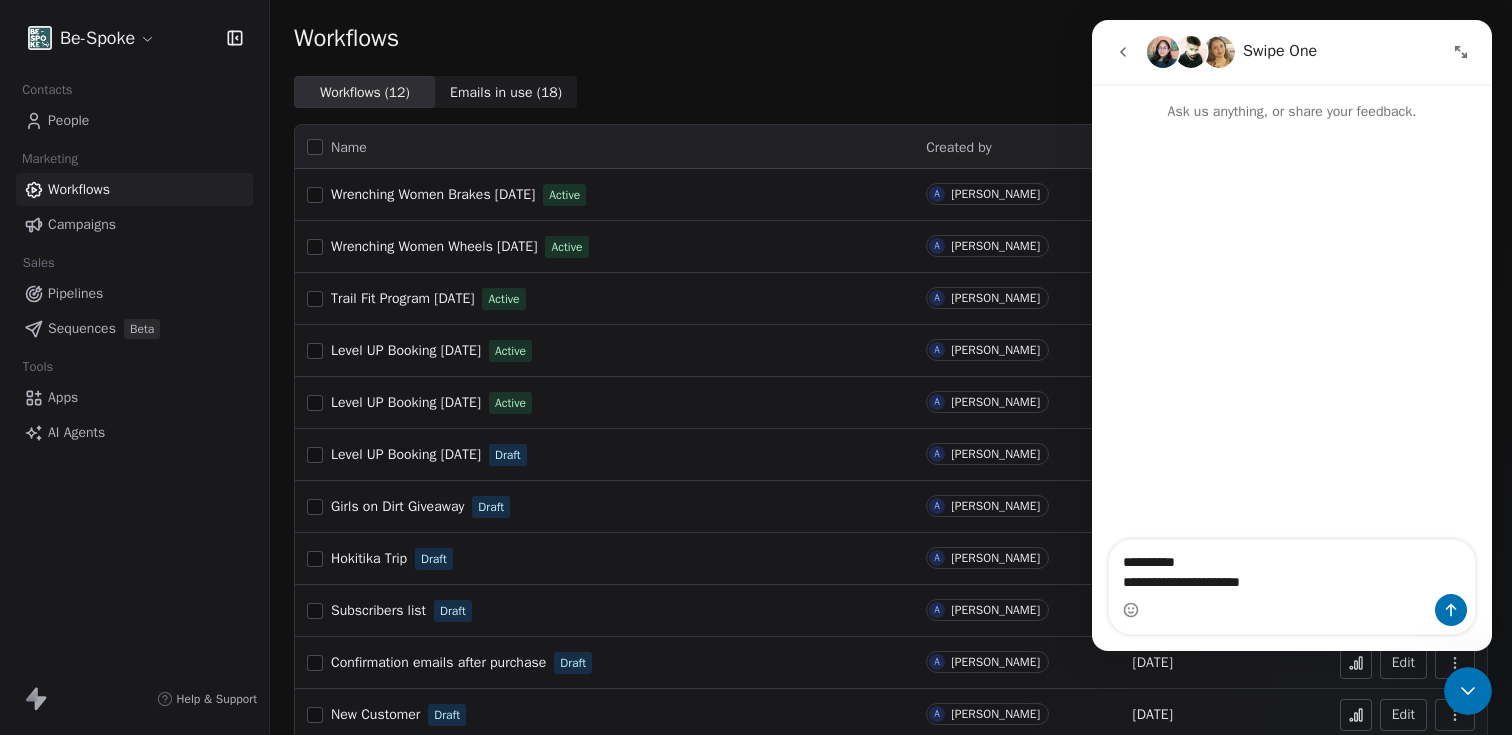 drag, startPoint x: 1281, startPoint y: 578, endPoint x: 1120, endPoint y: 529, distance: 168.29141 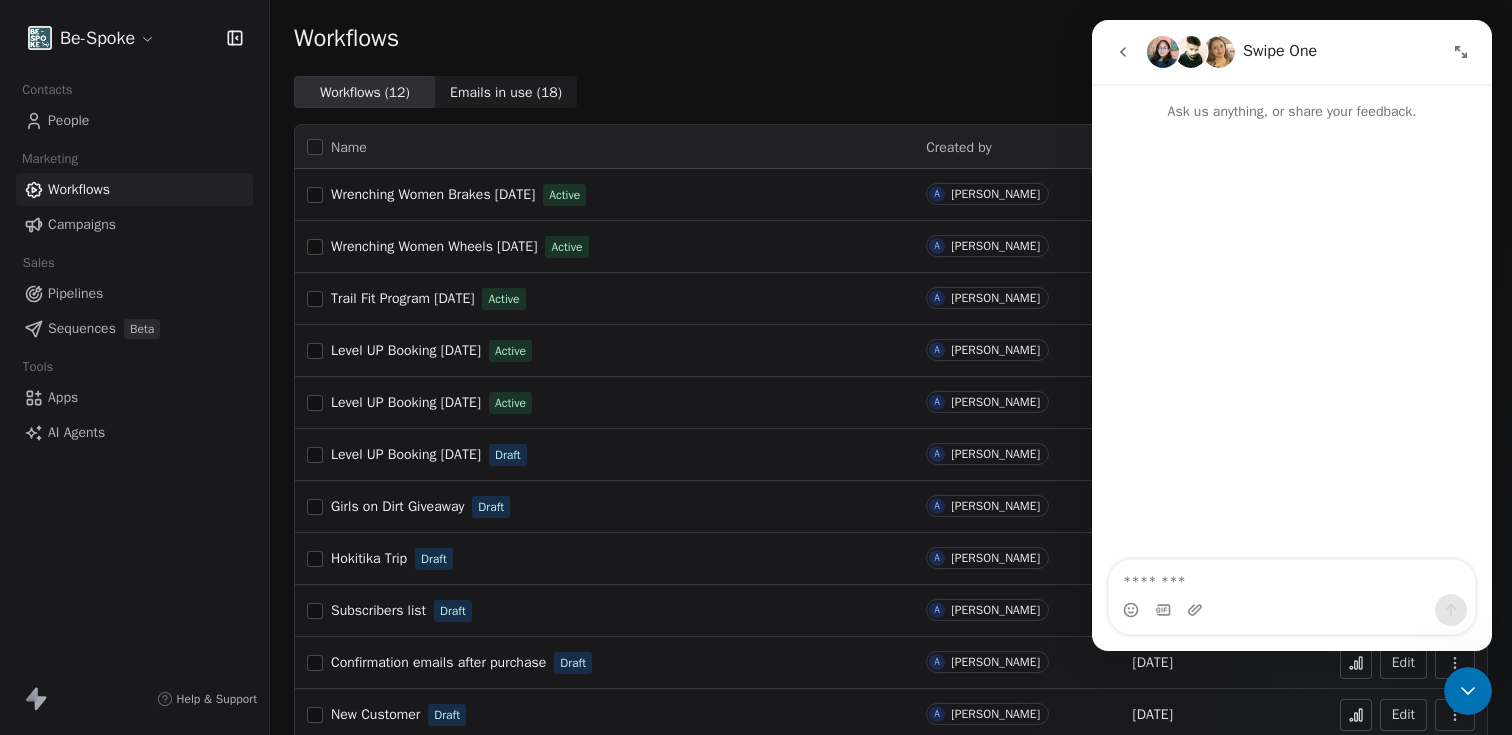 click on "Workflows  Create with AI  Create Workflow" at bounding box center [891, 38] 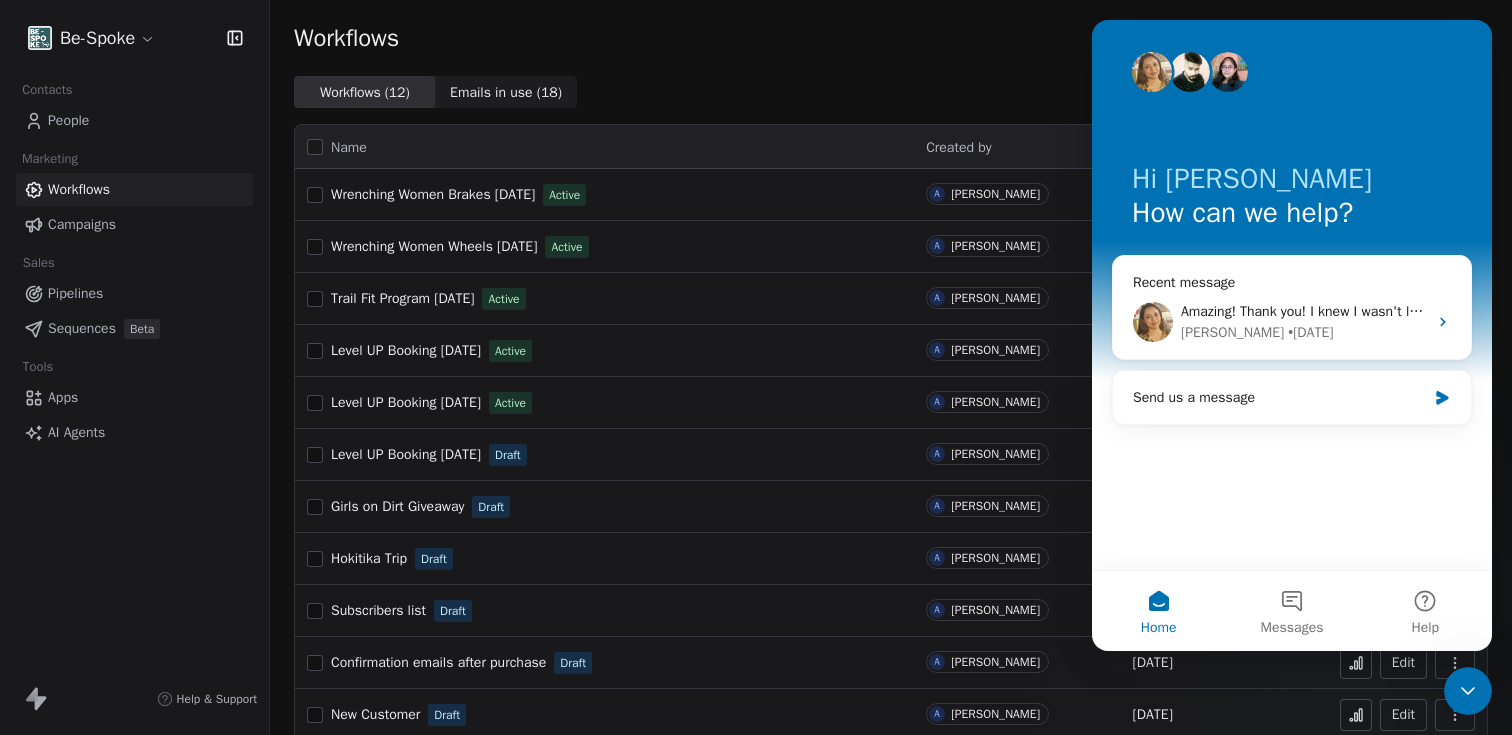 click 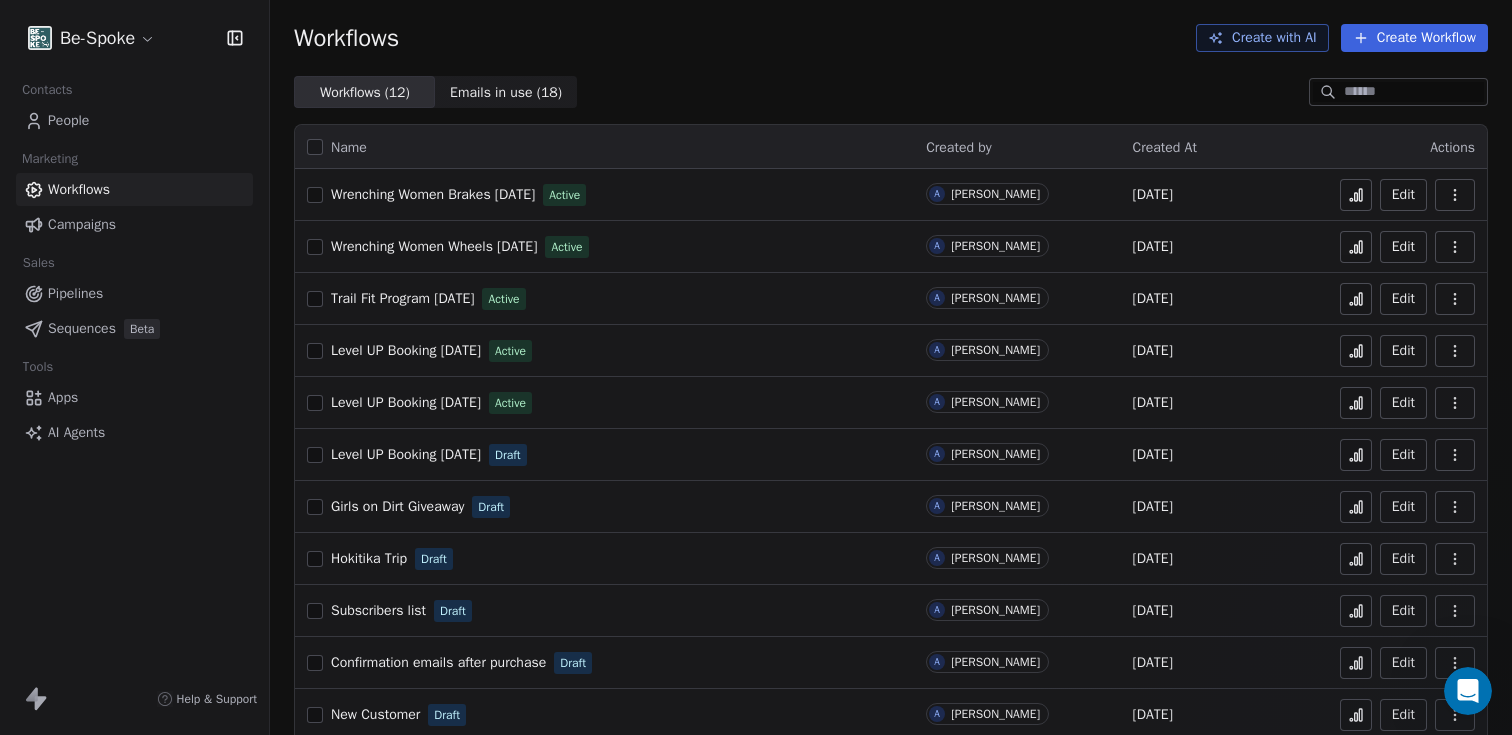 scroll, scrollTop: 0, scrollLeft: 0, axis: both 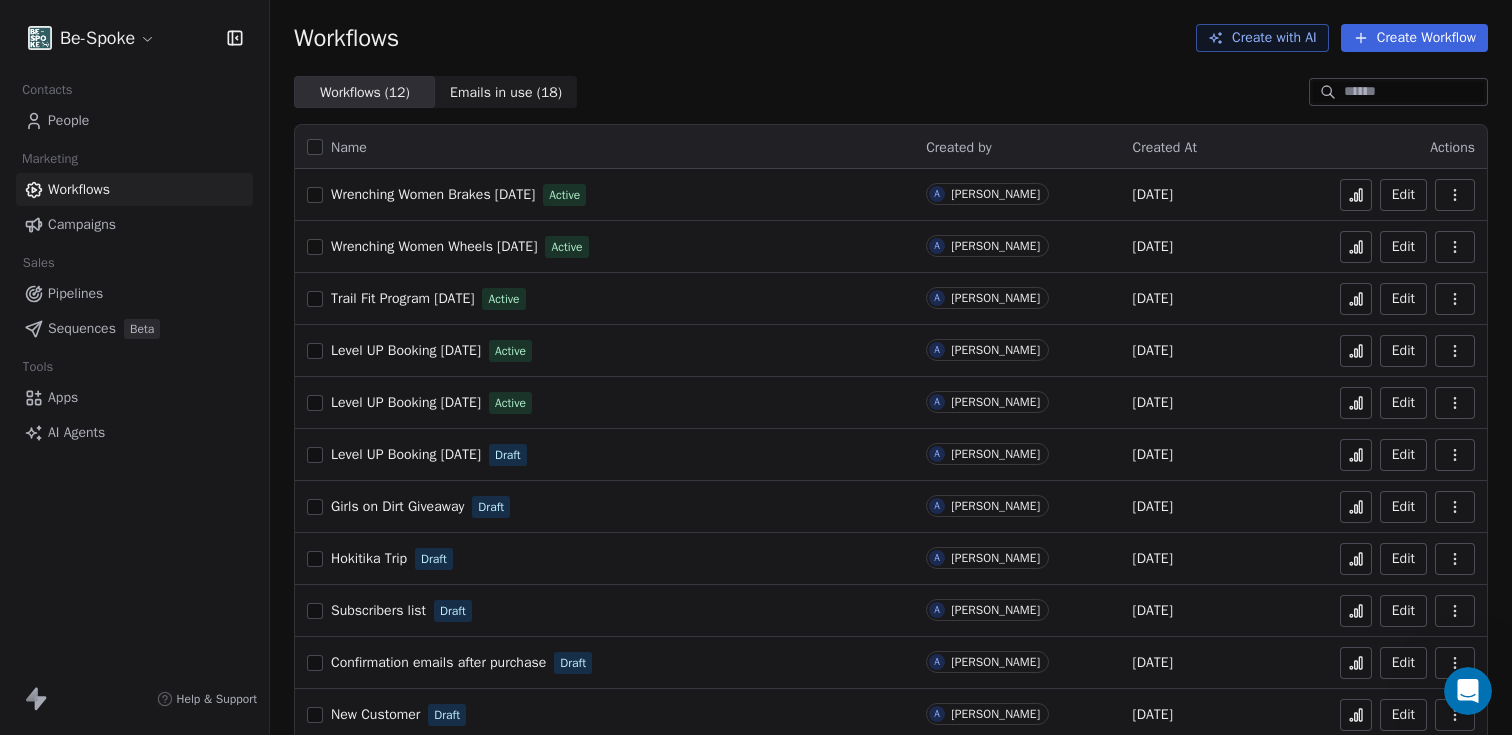 click on "Trail Fit Program [DATE]" at bounding box center (402, 298) 